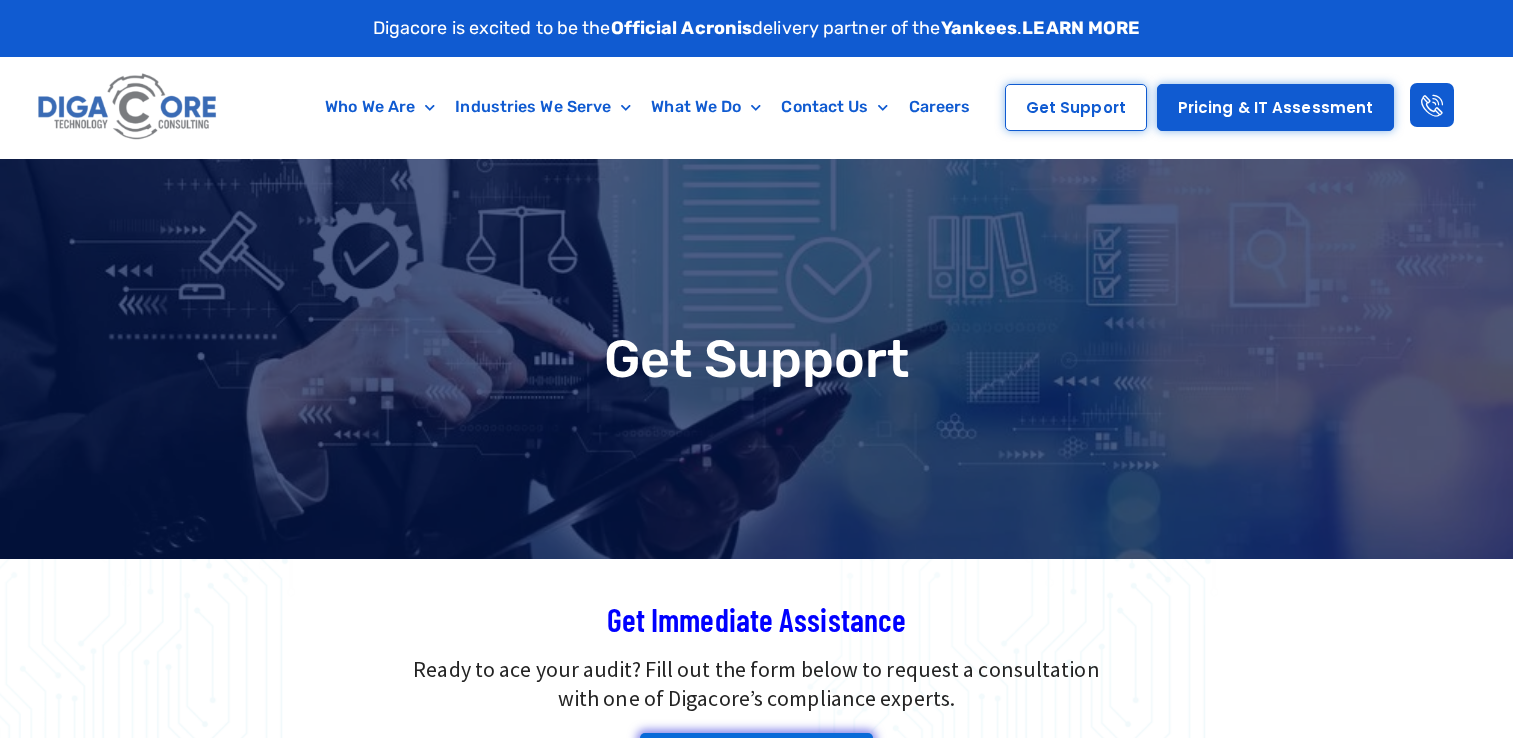 scroll, scrollTop: 0, scrollLeft: 0, axis: both 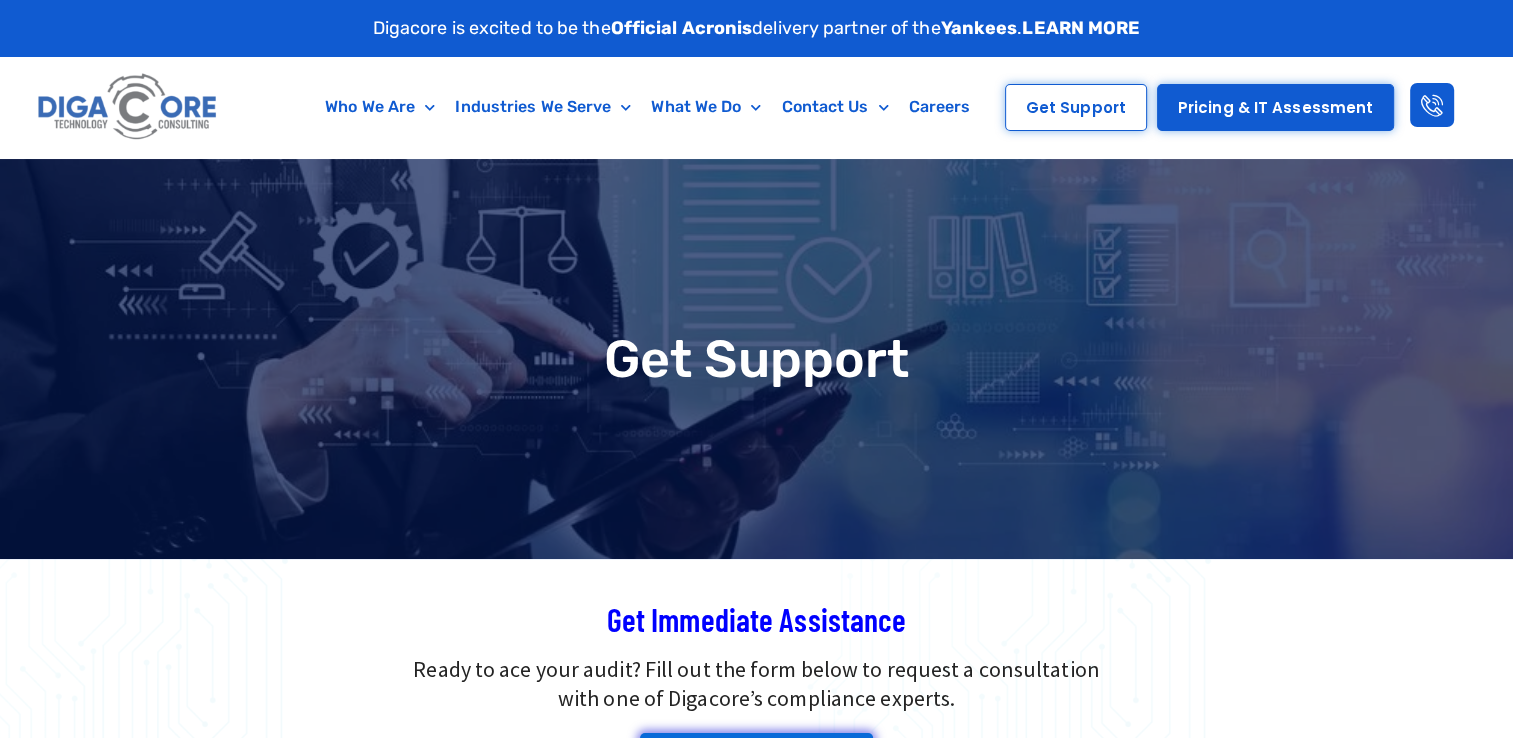 type on "**" 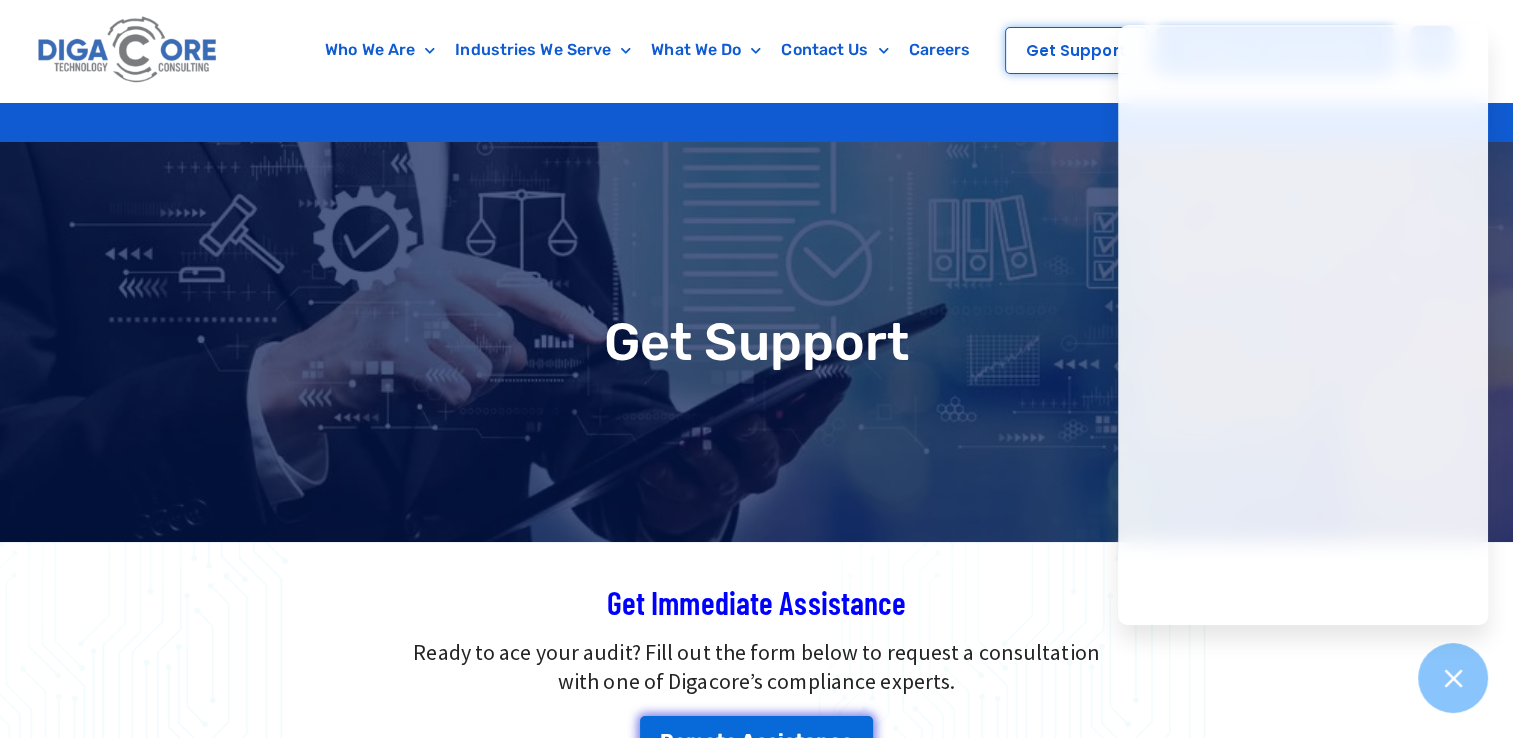 scroll, scrollTop: 0, scrollLeft: 0, axis: both 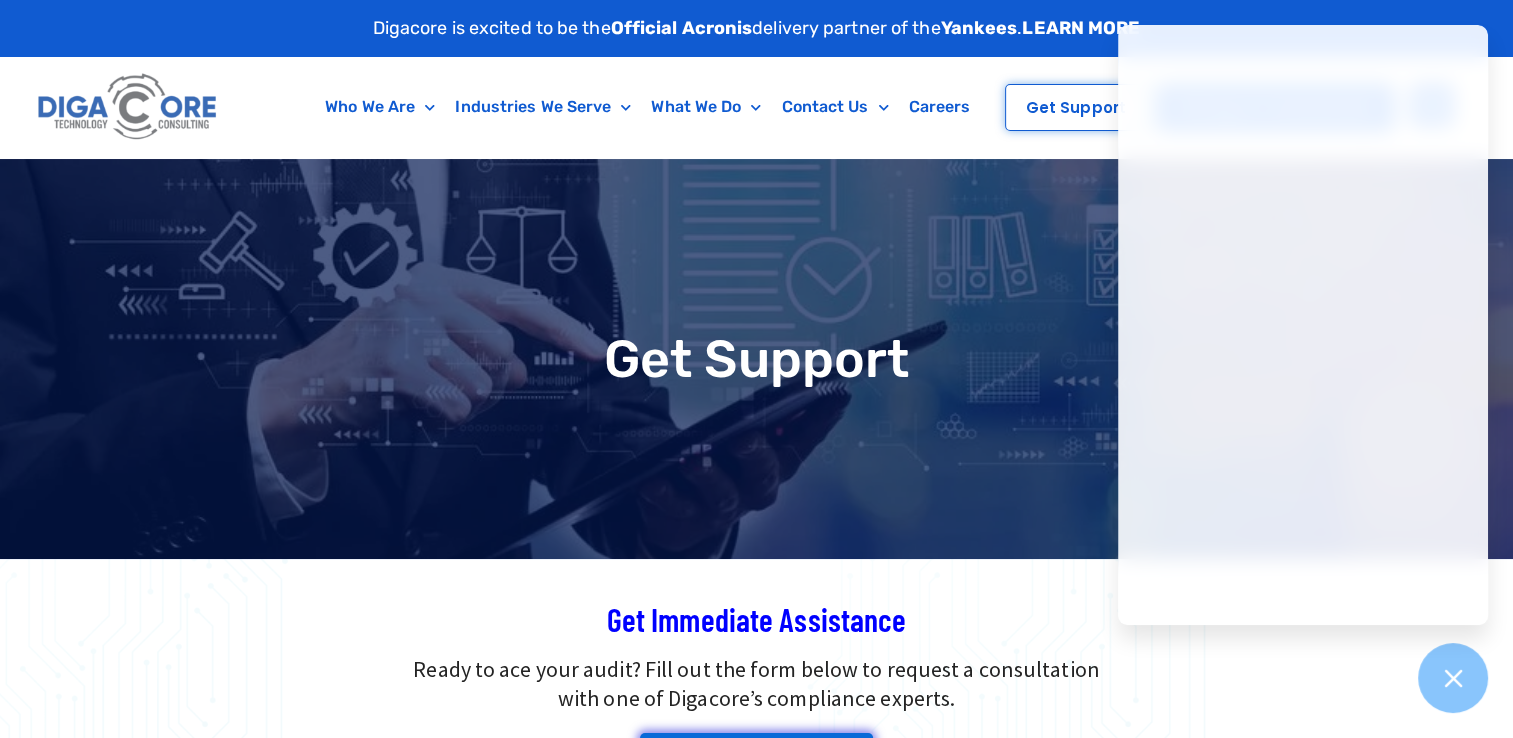 drag, startPoint x: 1504, startPoint y: 534, endPoint x: 1502, endPoint y: 566, distance: 32.06244 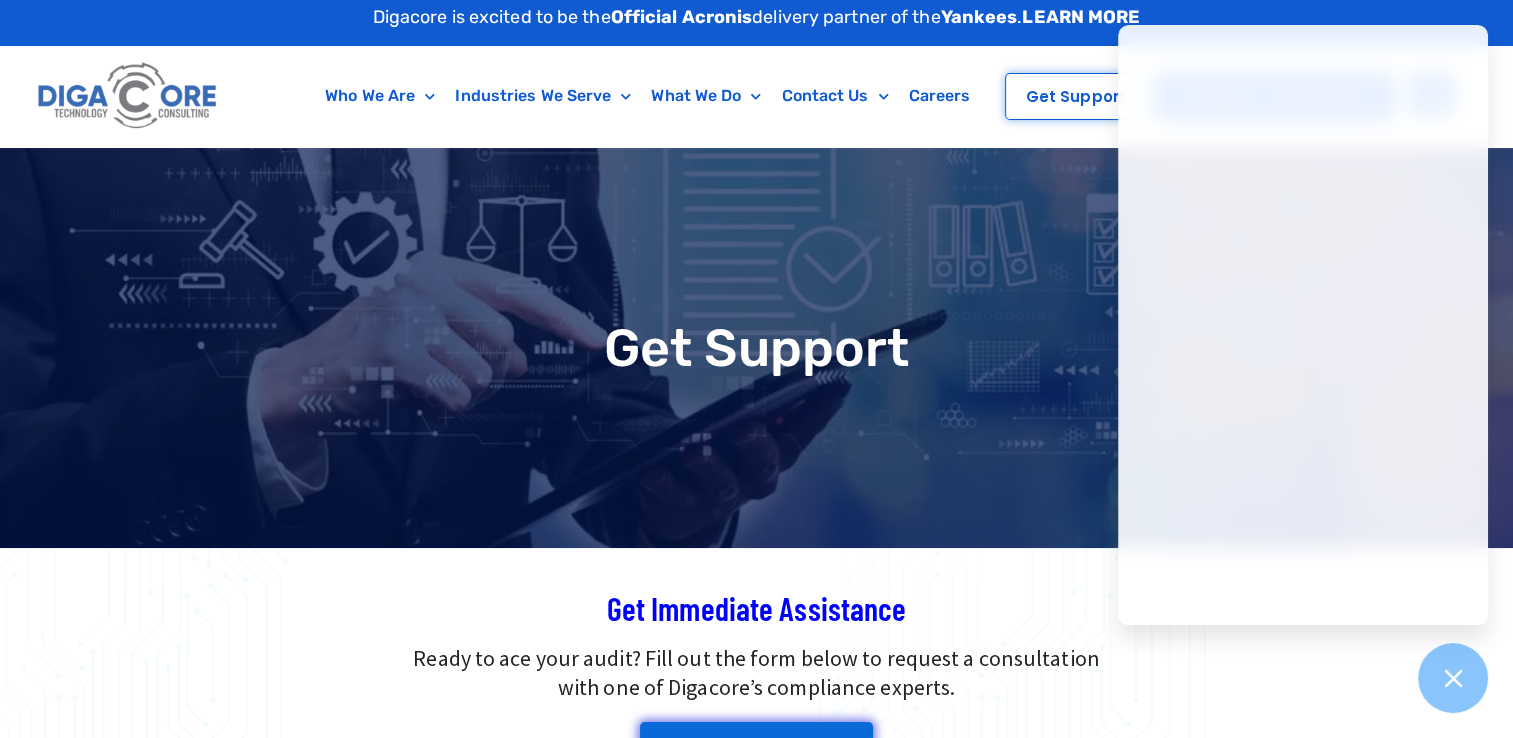 scroll, scrollTop: 0, scrollLeft: 0, axis: both 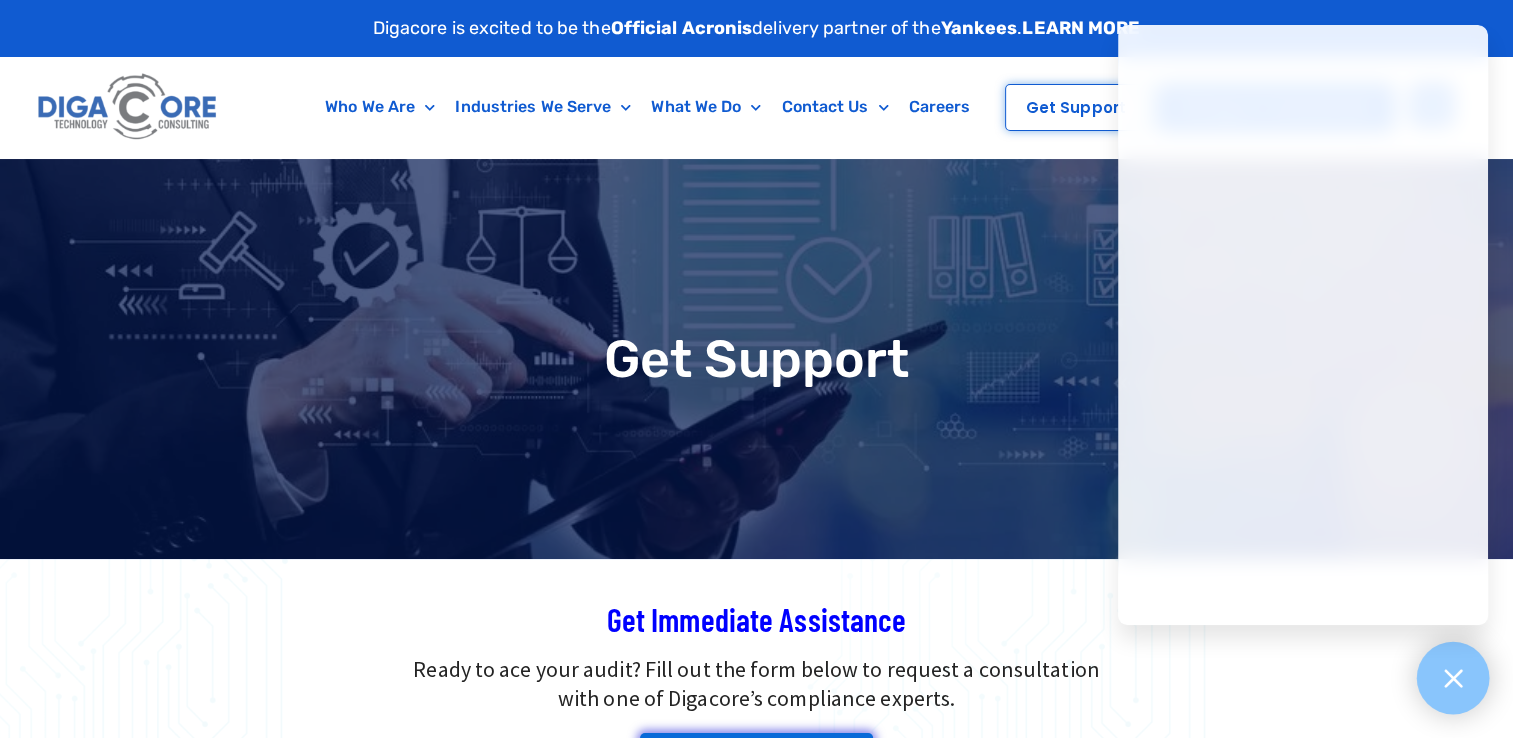 click 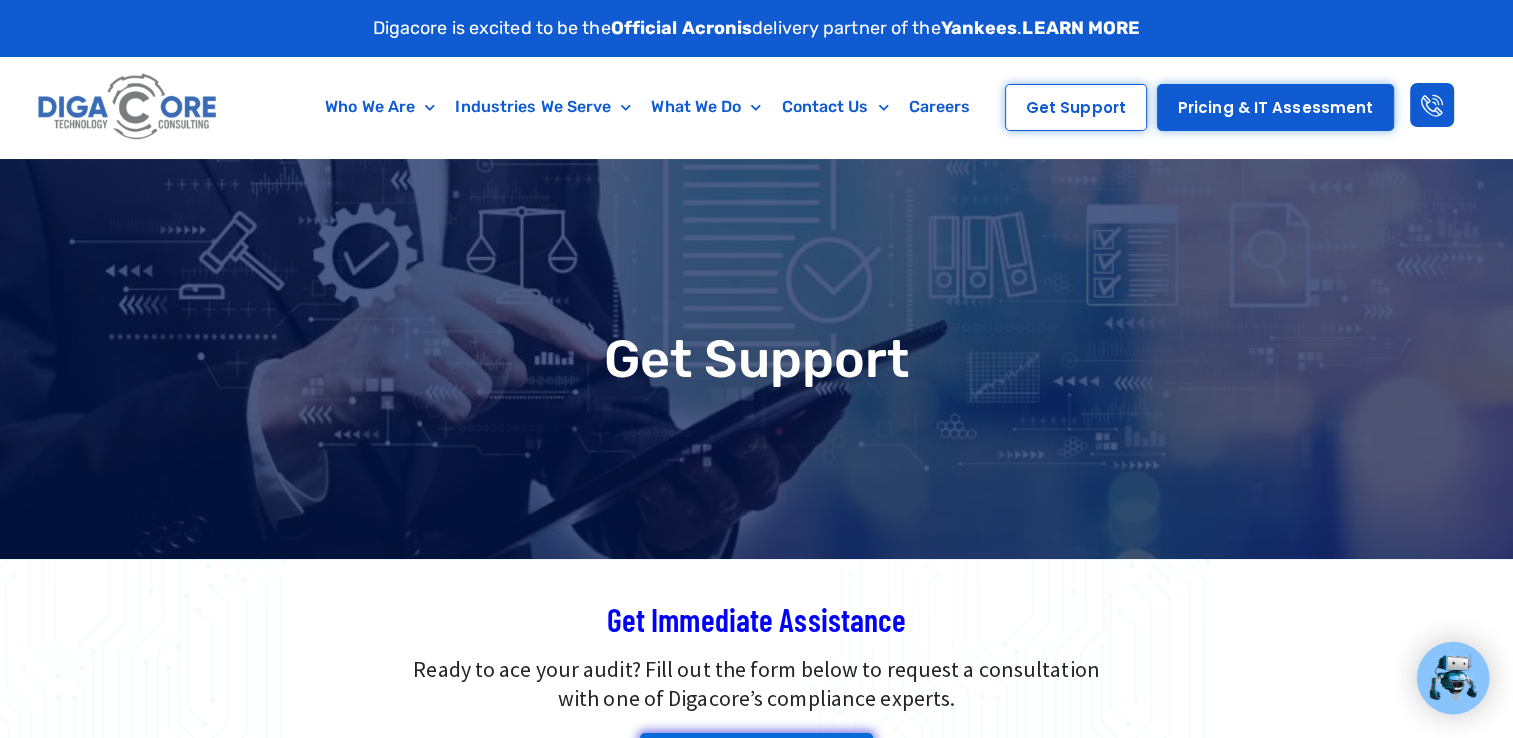 type on "*****" 